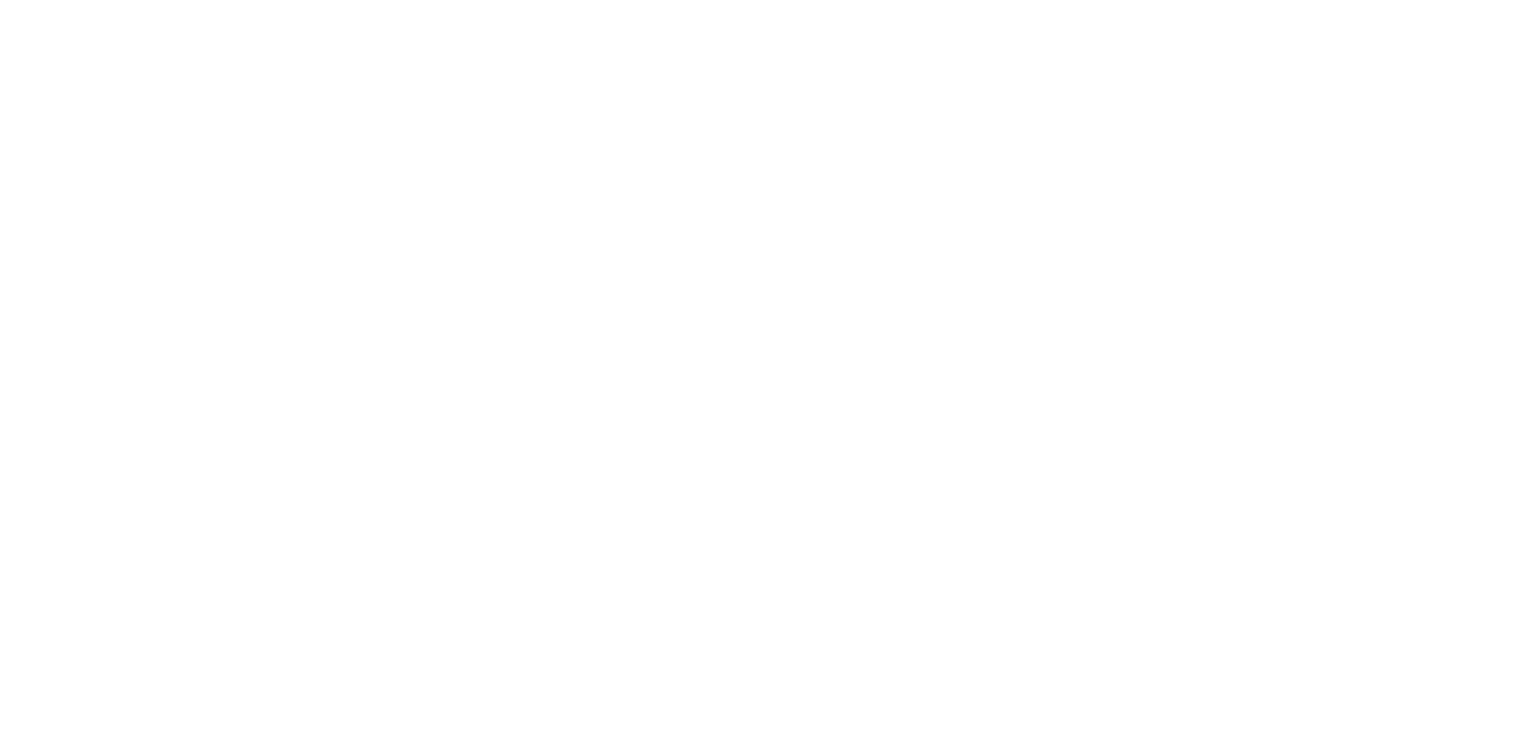 scroll, scrollTop: 40, scrollLeft: 0, axis: vertical 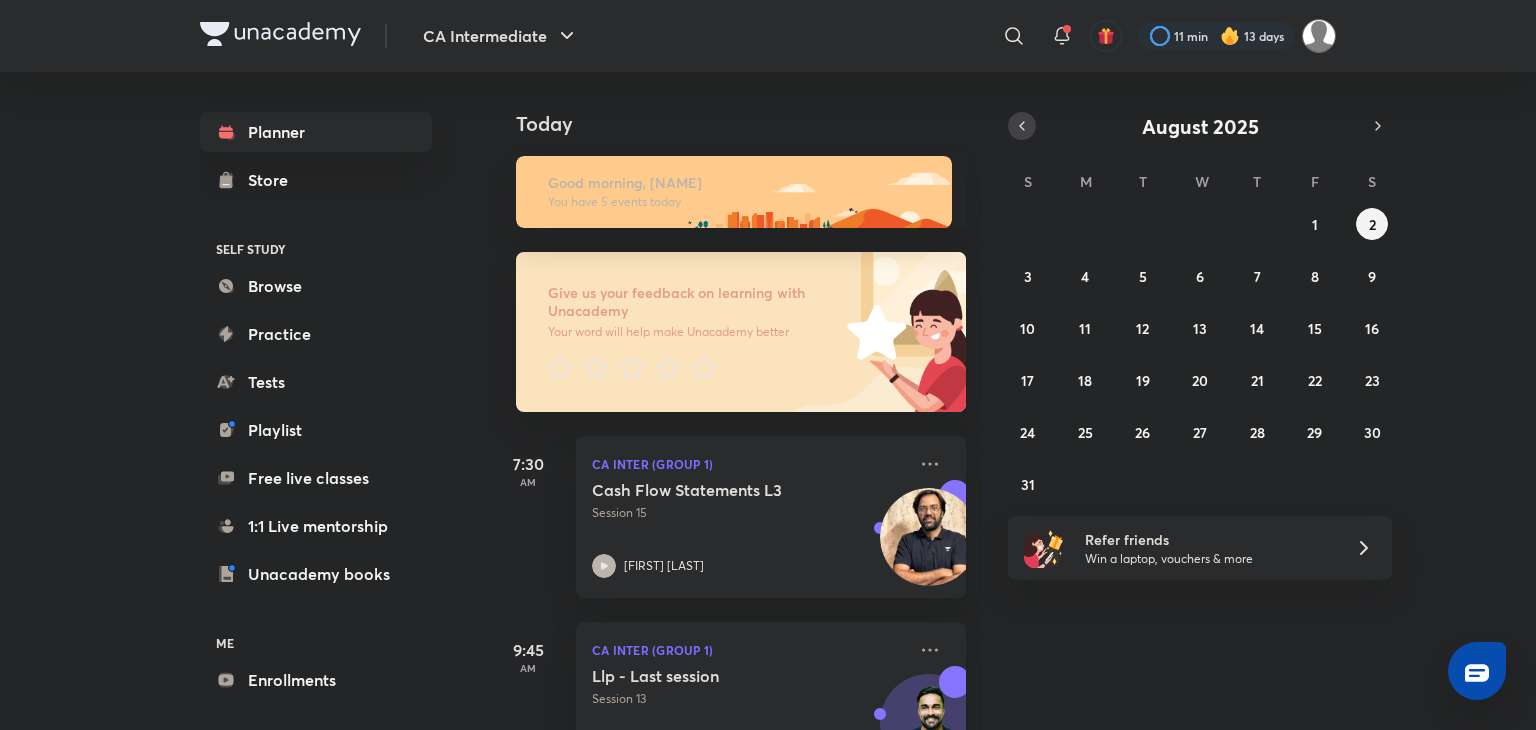 click at bounding box center (1022, 126) 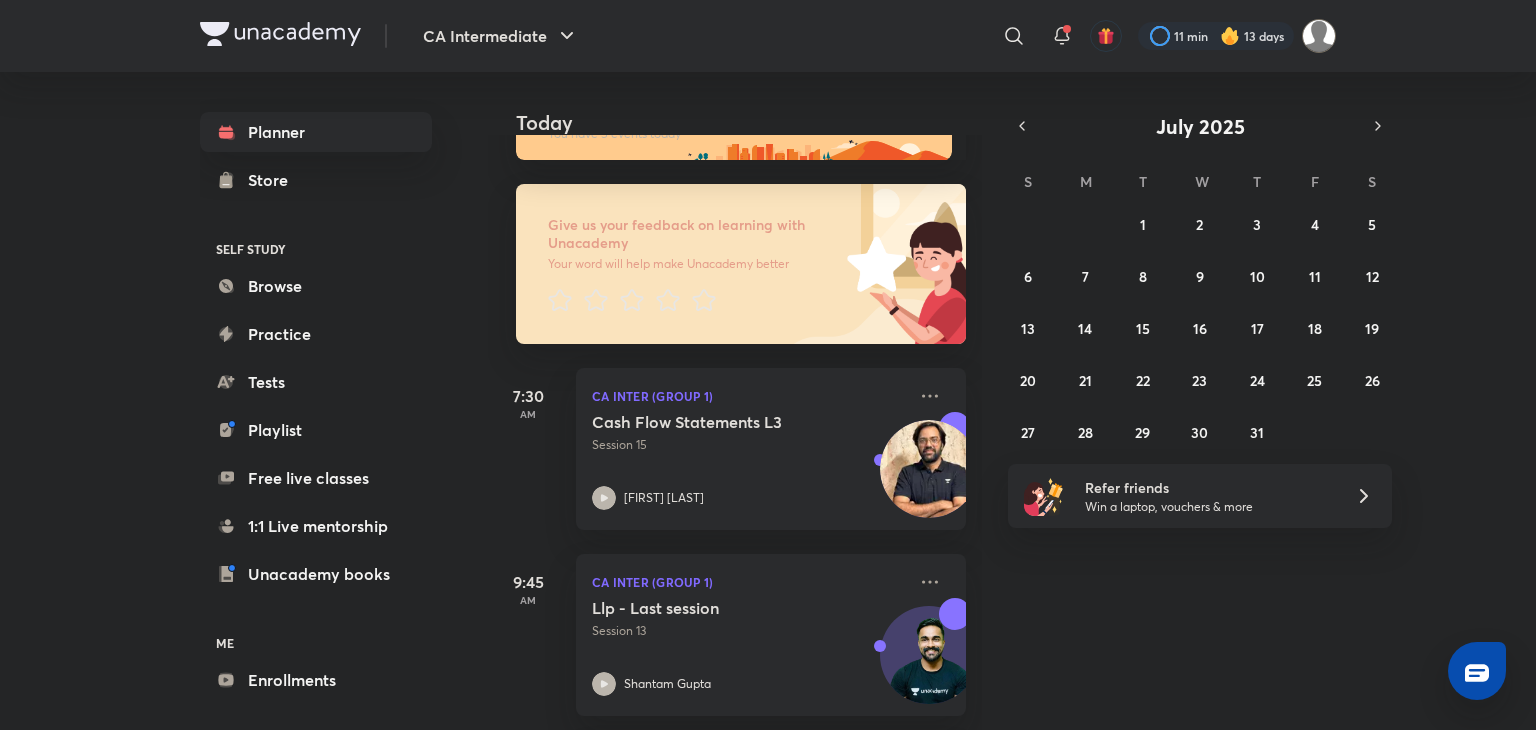 scroll, scrollTop: 0, scrollLeft: 0, axis: both 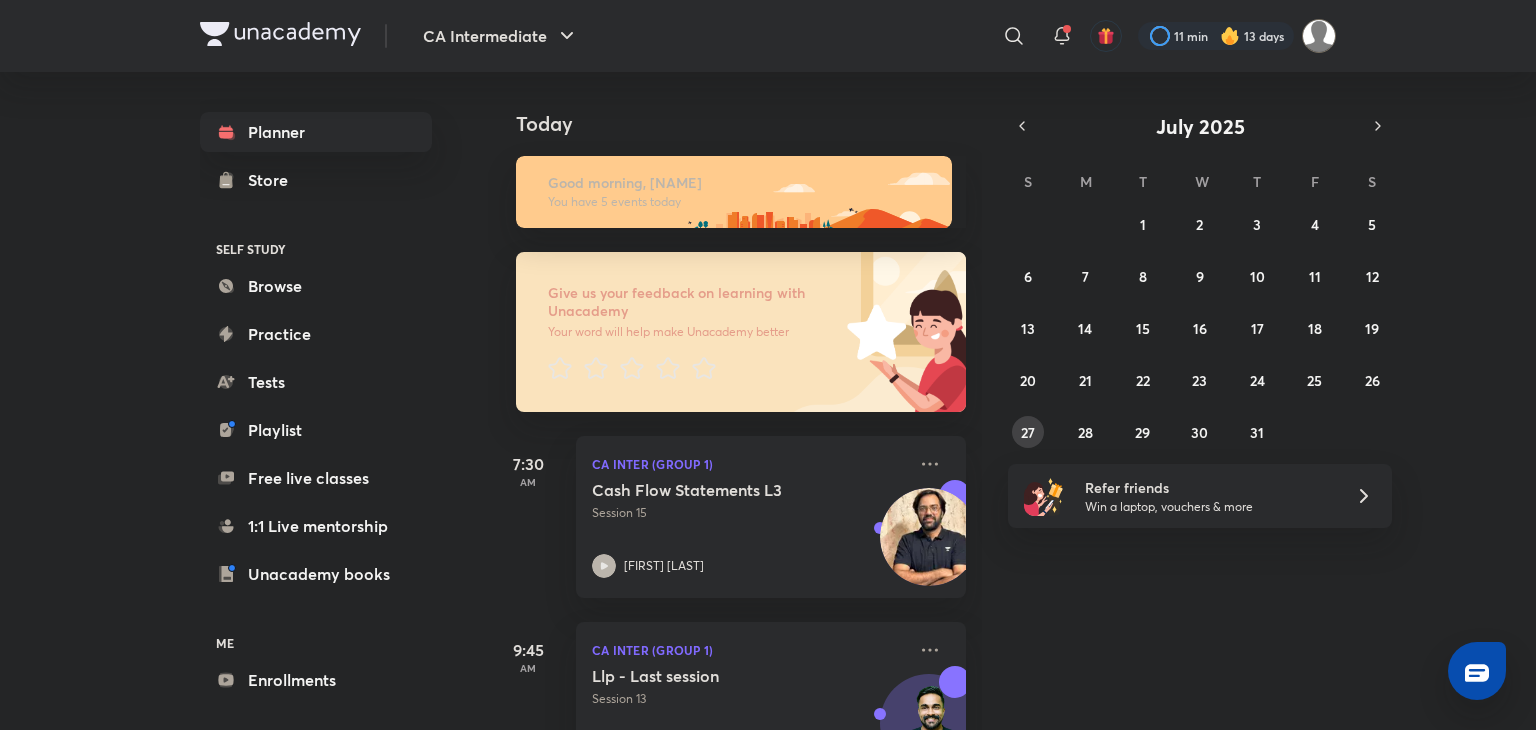 click on "27" at bounding box center [1028, 432] 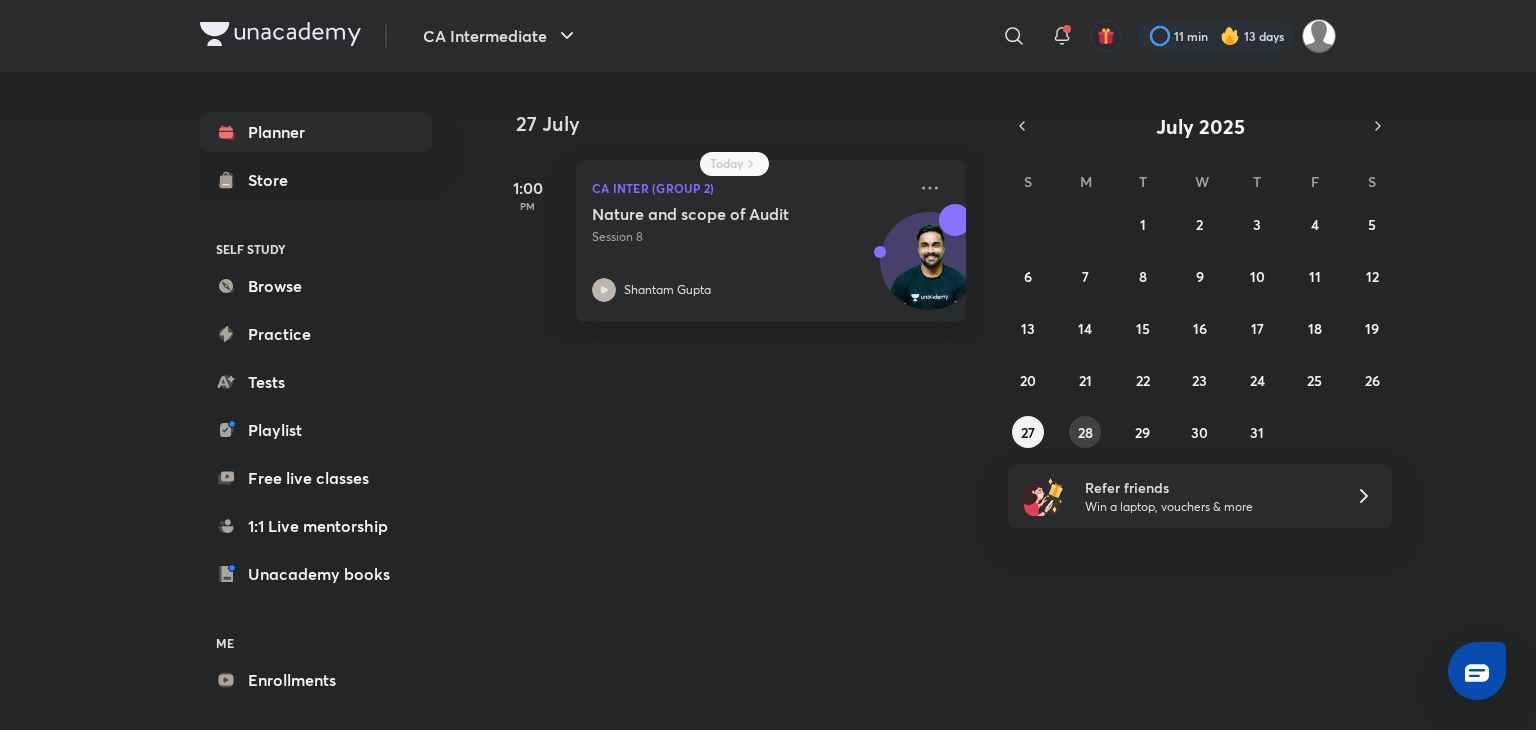 click on "28" at bounding box center [1085, 432] 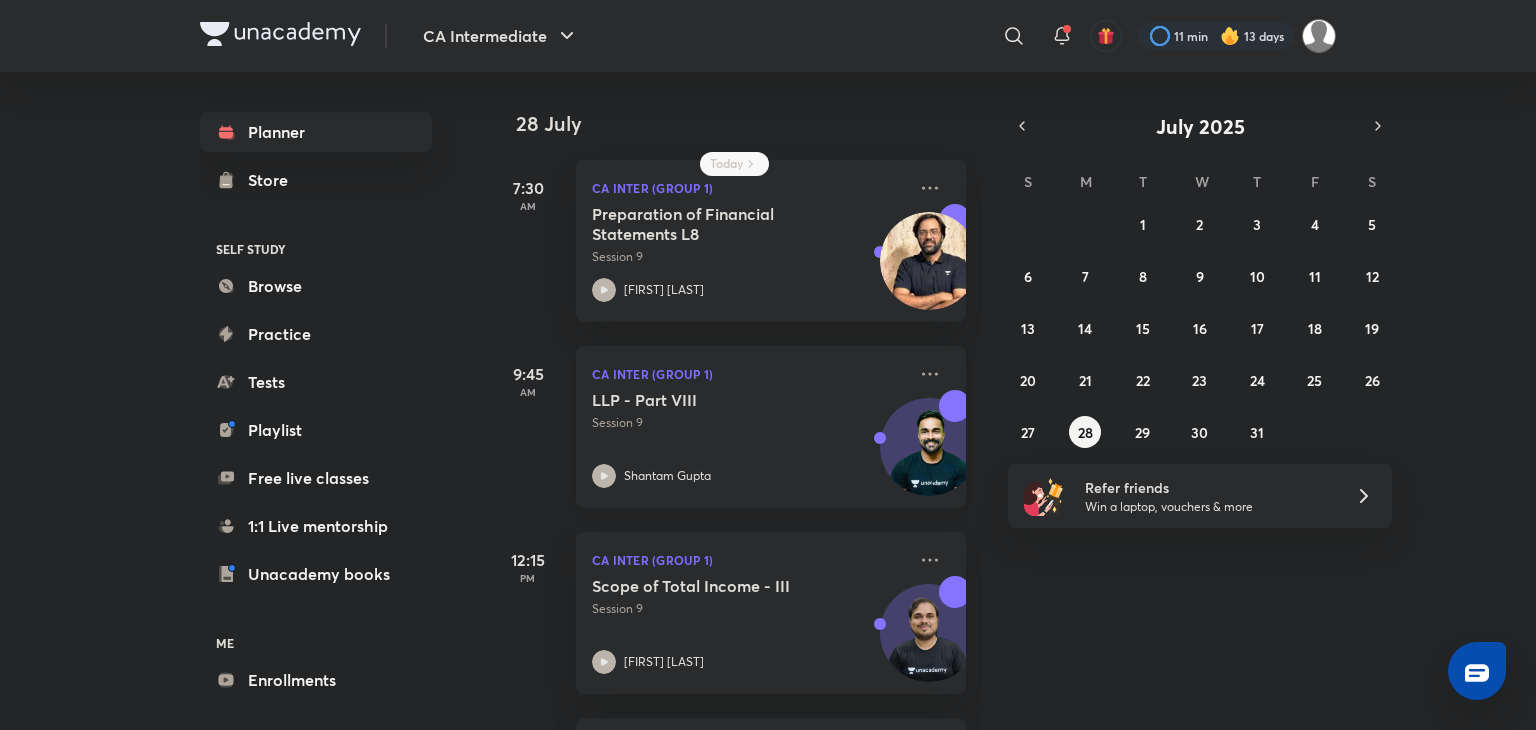 scroll, scrollTop: 181, scrollLeft: 0, axis: vertical 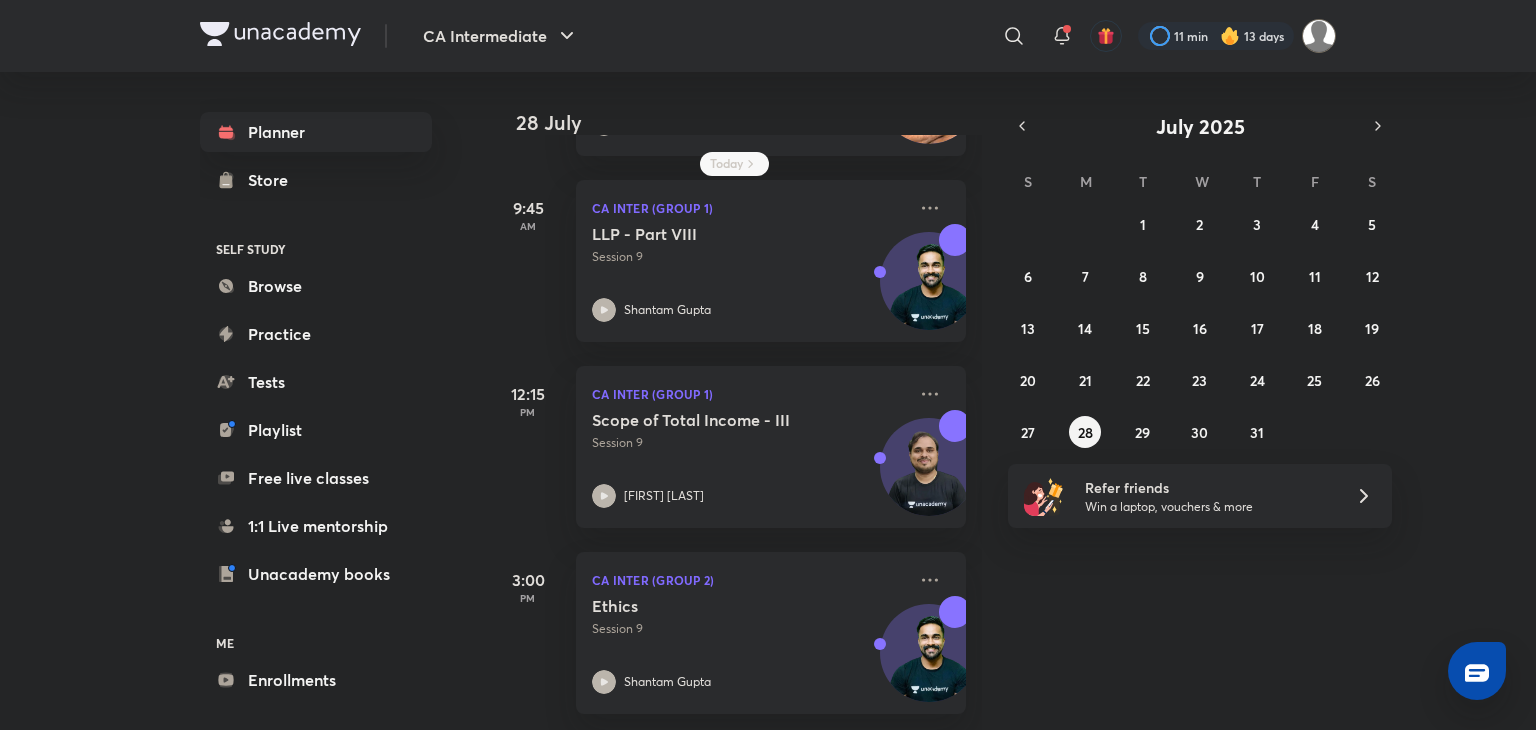 type 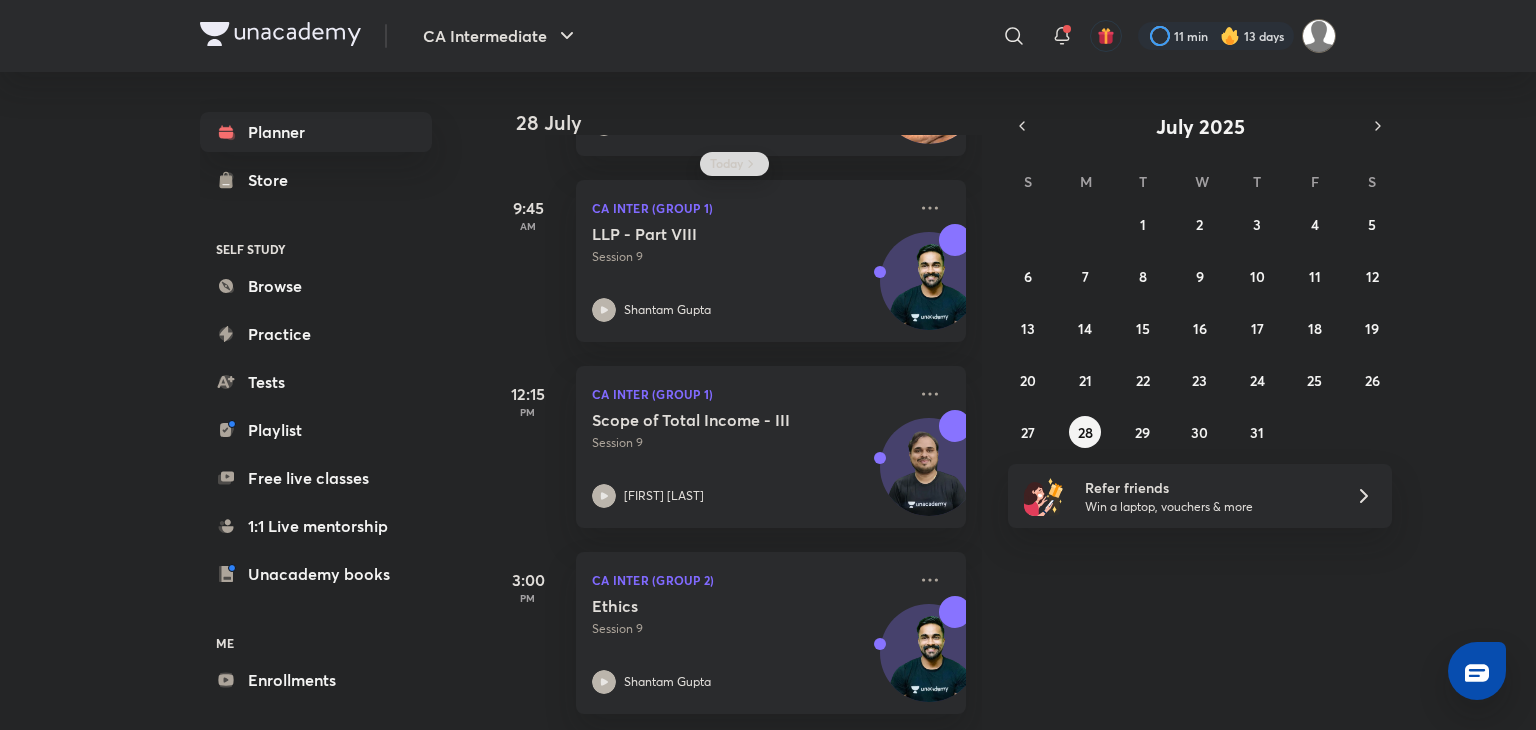 click on "Today" at bounding box center (726, 164) 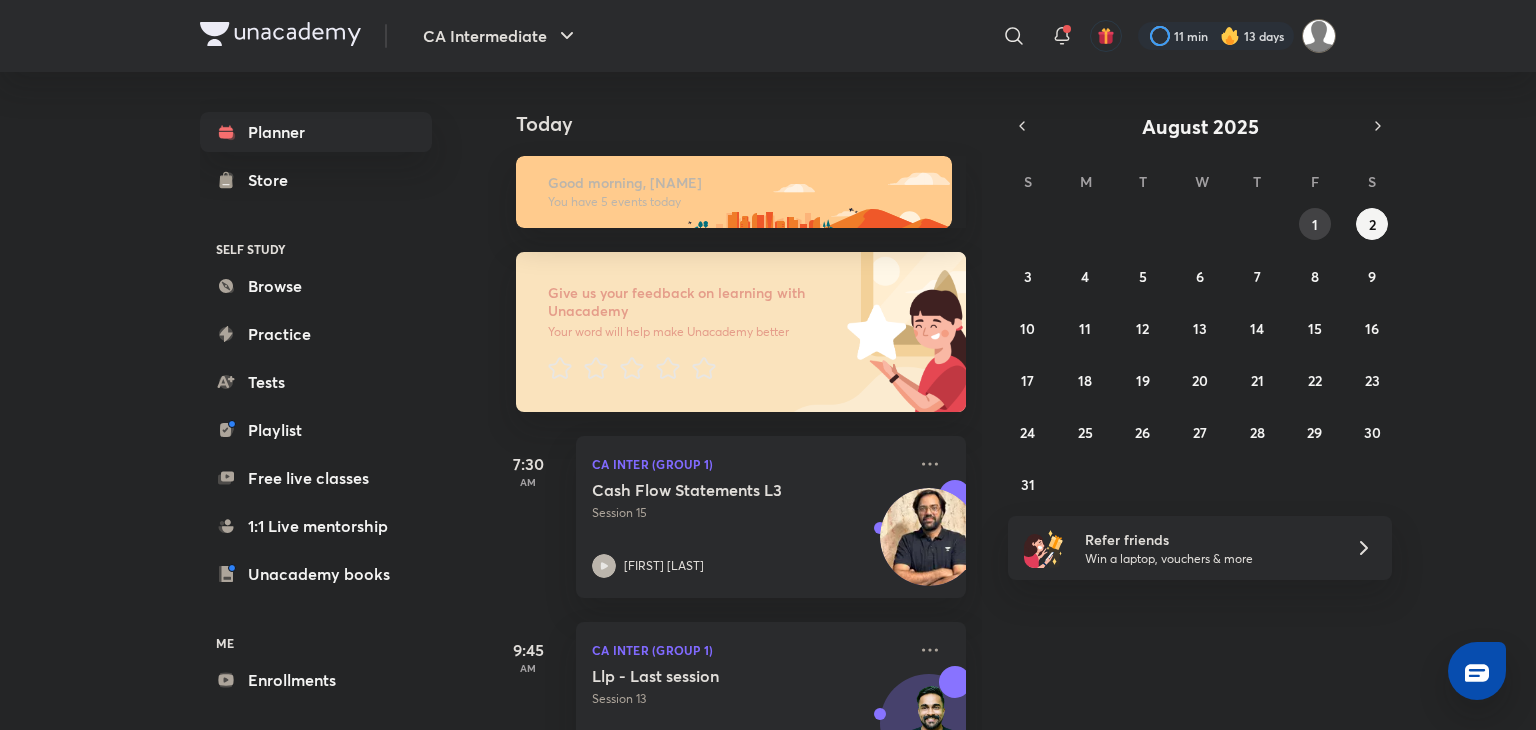 click on "1" at bounding box center [1315, 224] 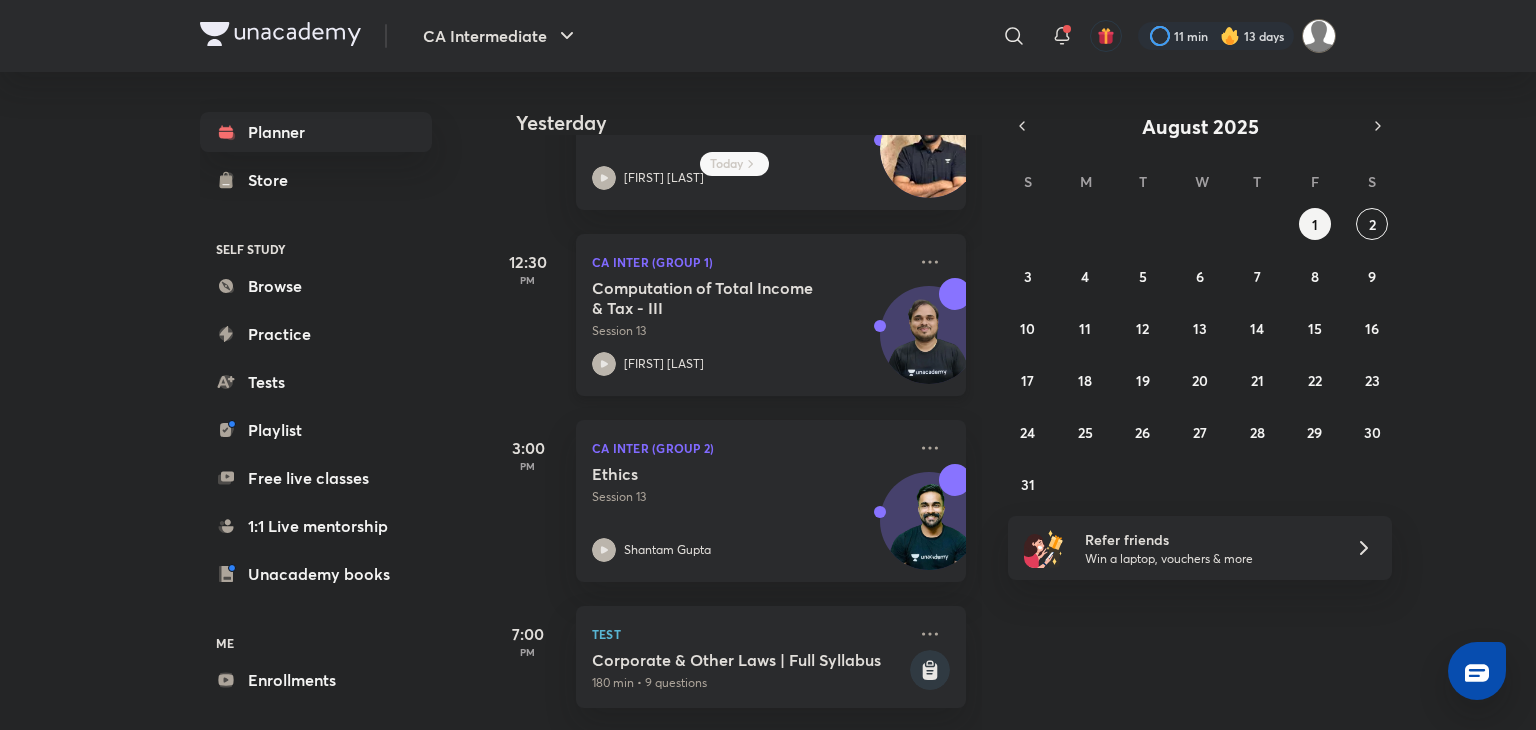 scroll, scrollTop: 0, scrollLeft: 0, axis: both 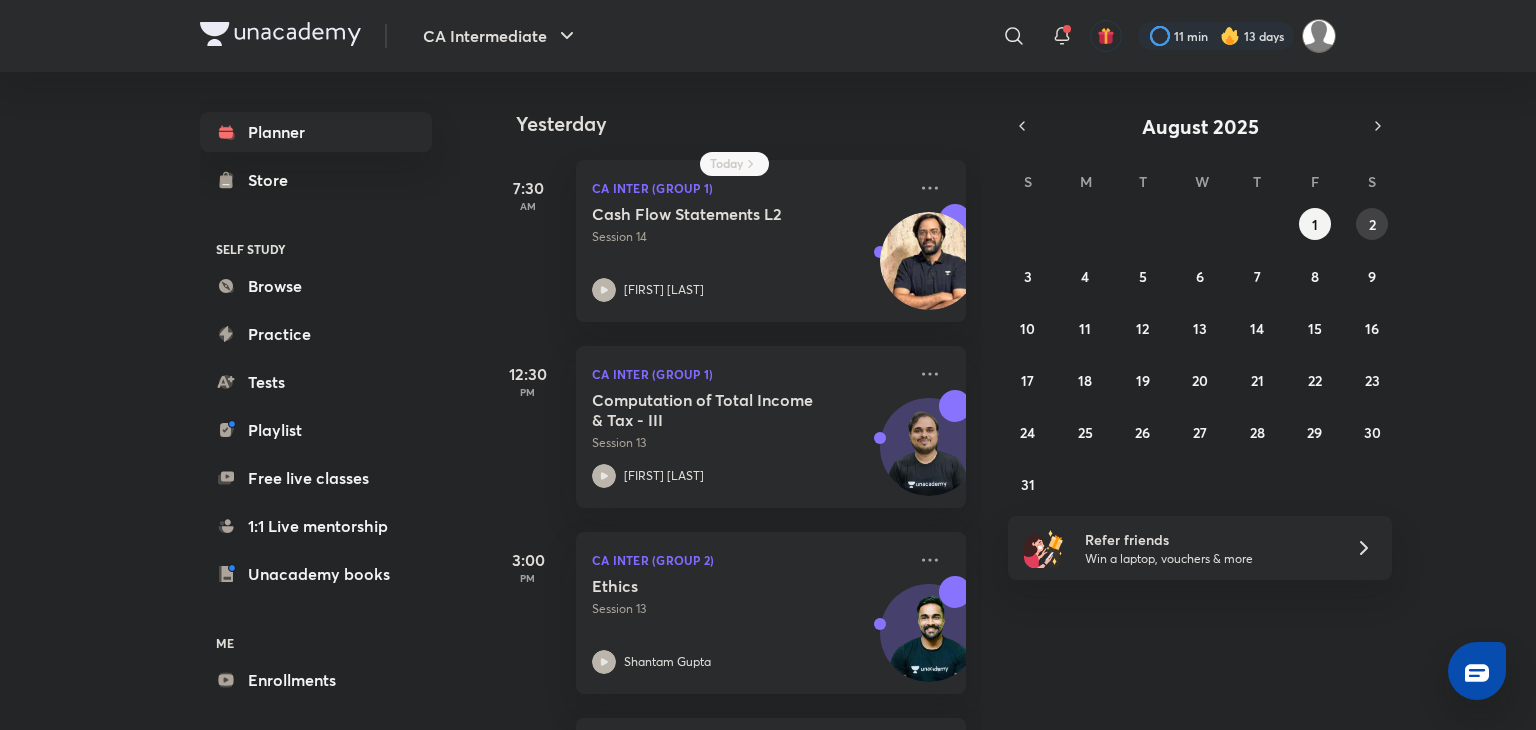 click on "2" at bounding box center (1372, 224) 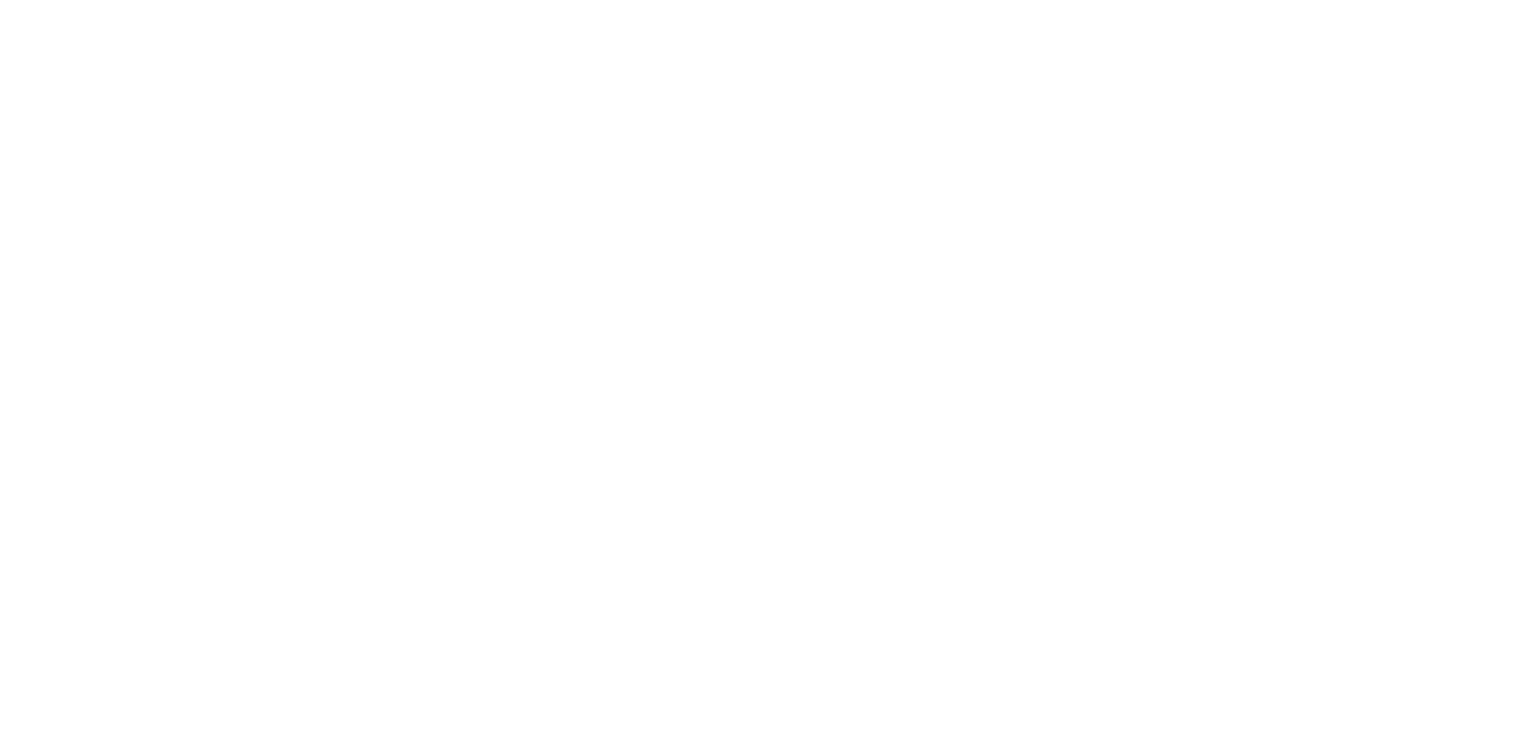 scroll, scrollTop: 0, scrollLeft: 0, axis: both 